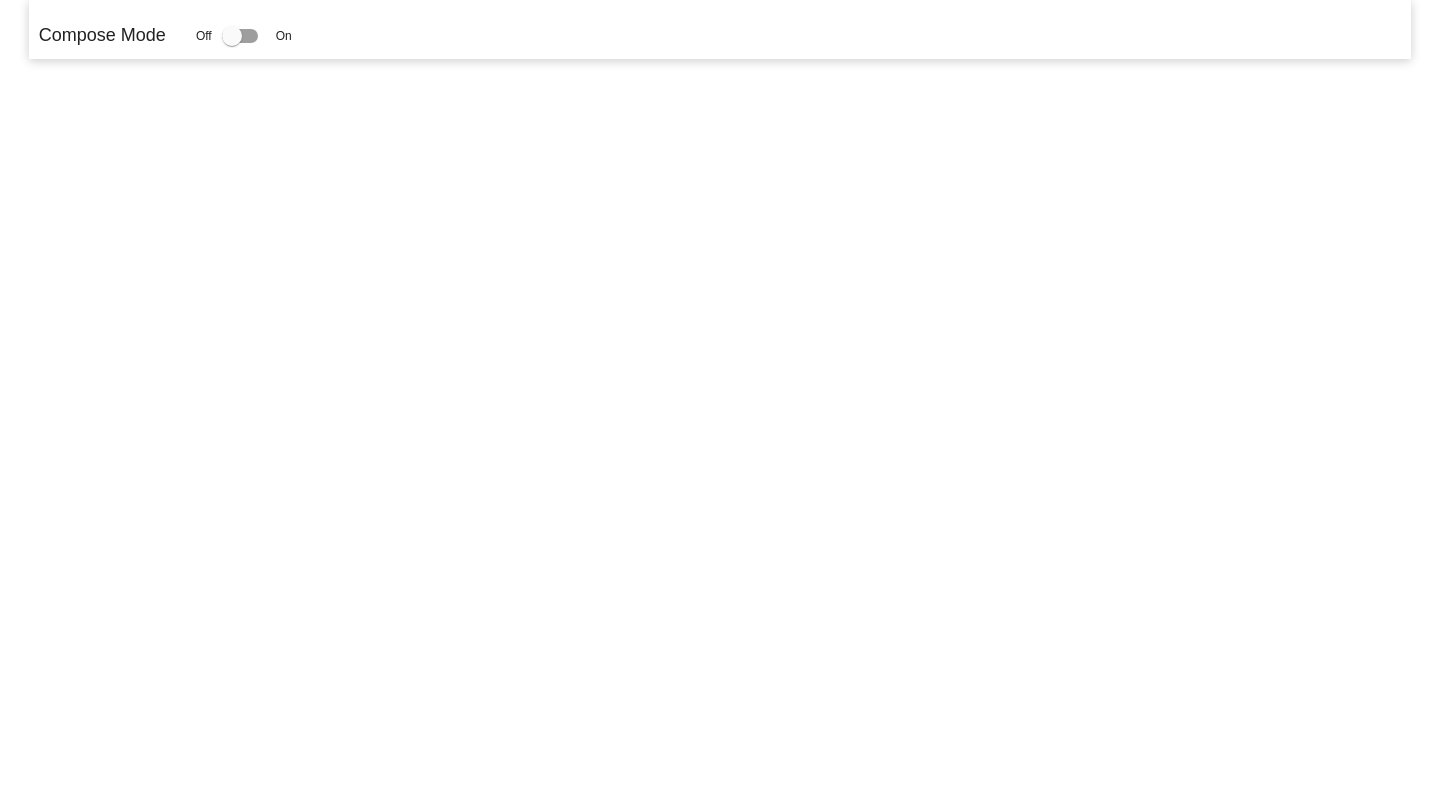 scroll, scrollTop: 0, scrollLeft: 0, axis: both 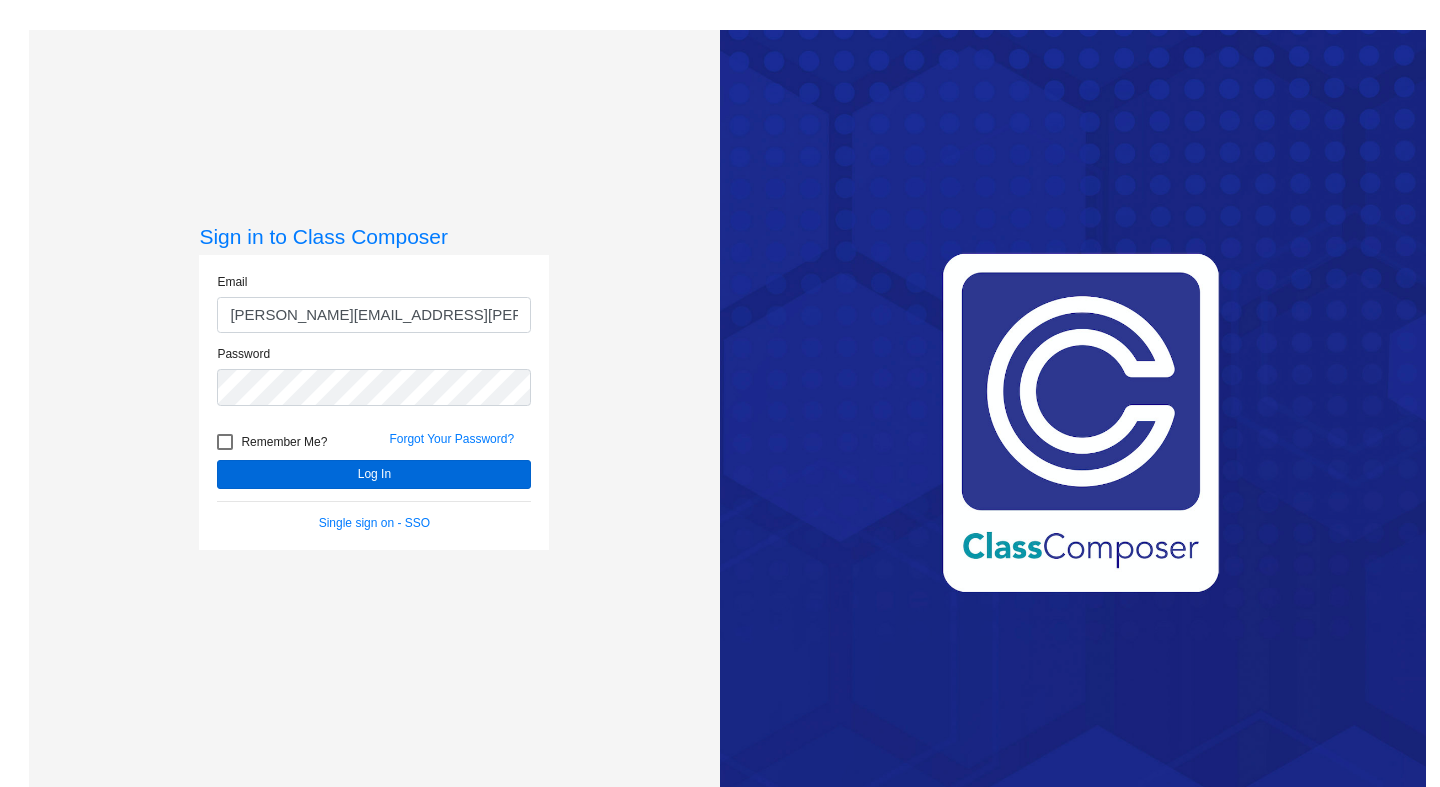 type on "[PERSON_NAME][EMAIL_ADDRESS][PERSON_NAME][DOMAIN_NAME]" 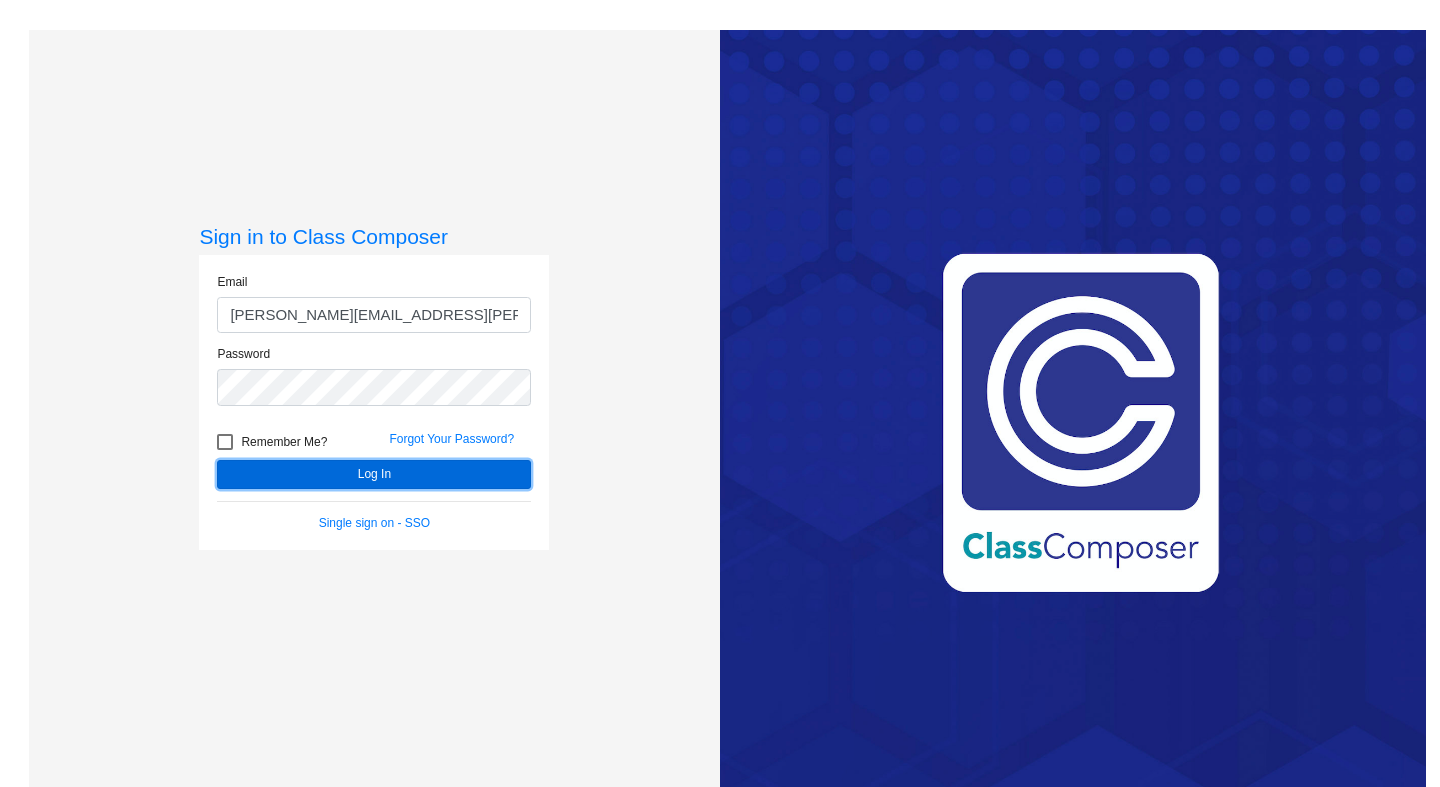 click on "Log In" 